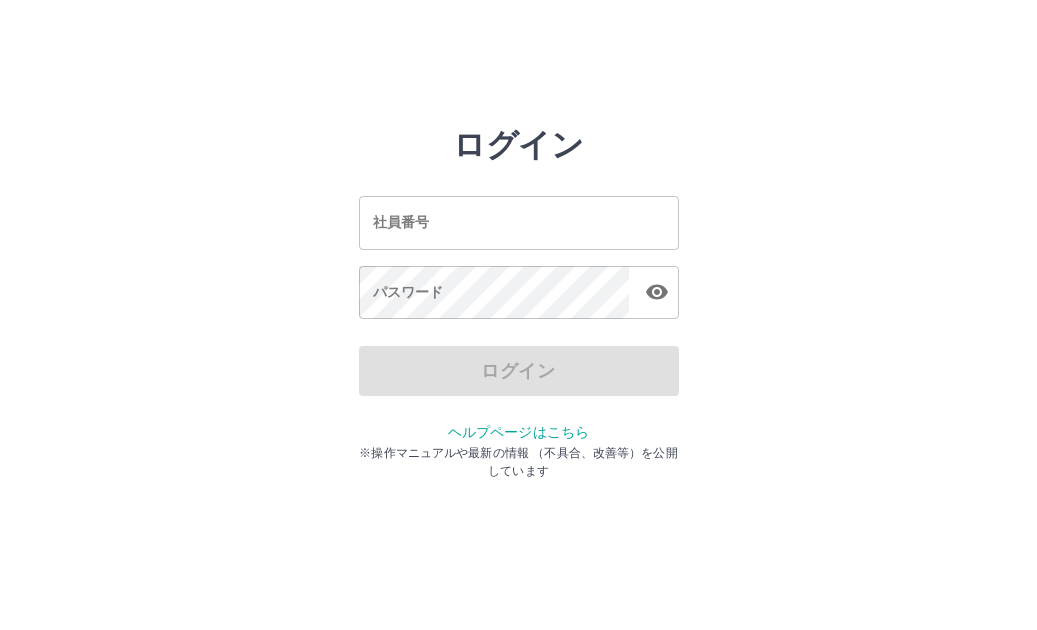 scroll, scrollTop: 0, scrollLeft: 0, axis: both 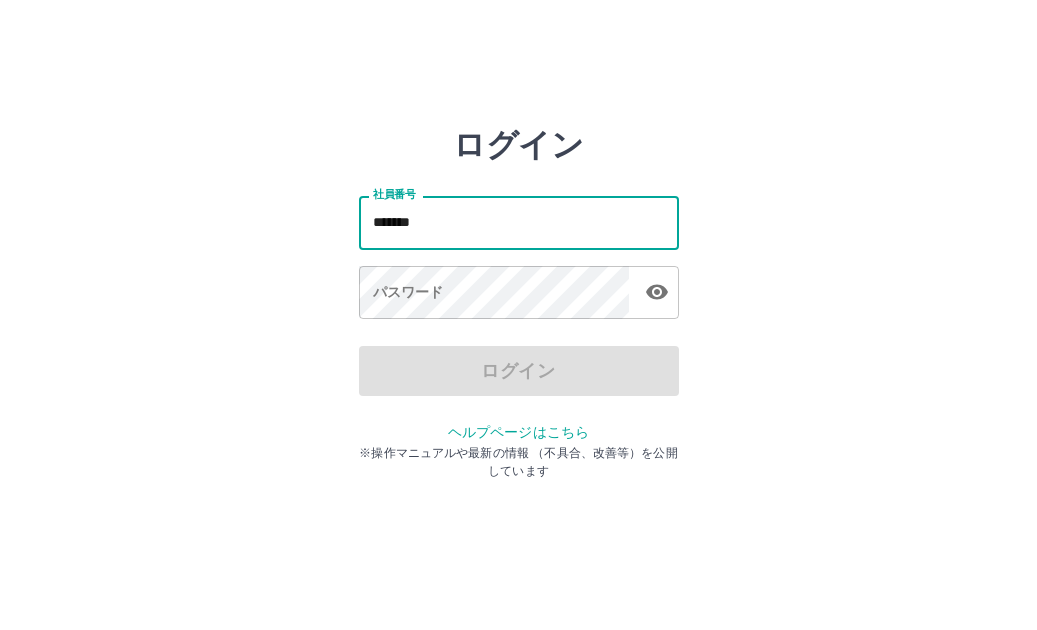 type on "*******" 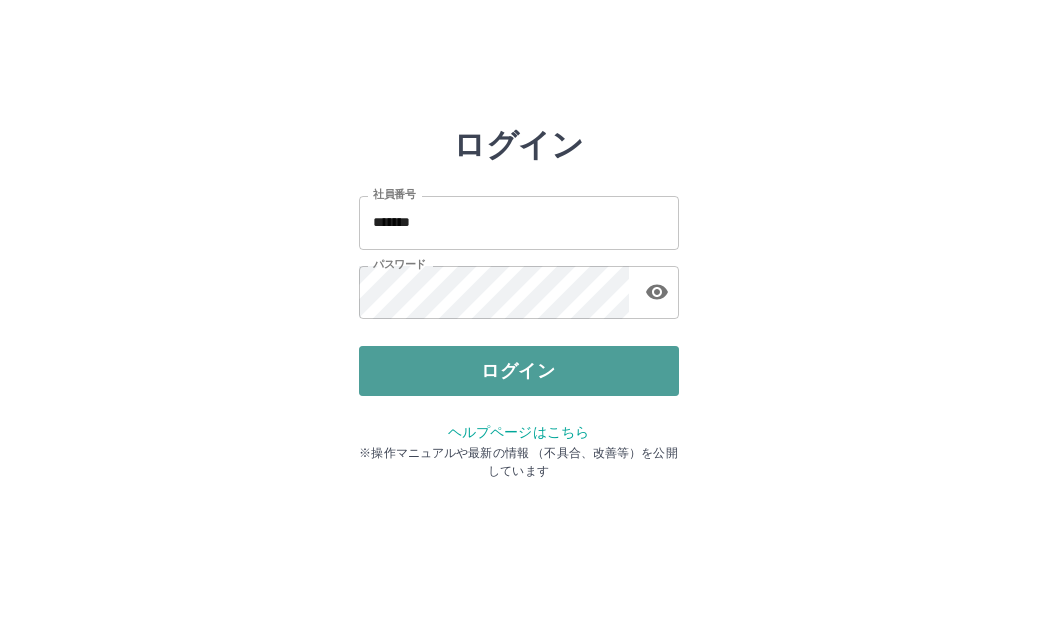 click on "ログイン" at bounding box center [519, 371] 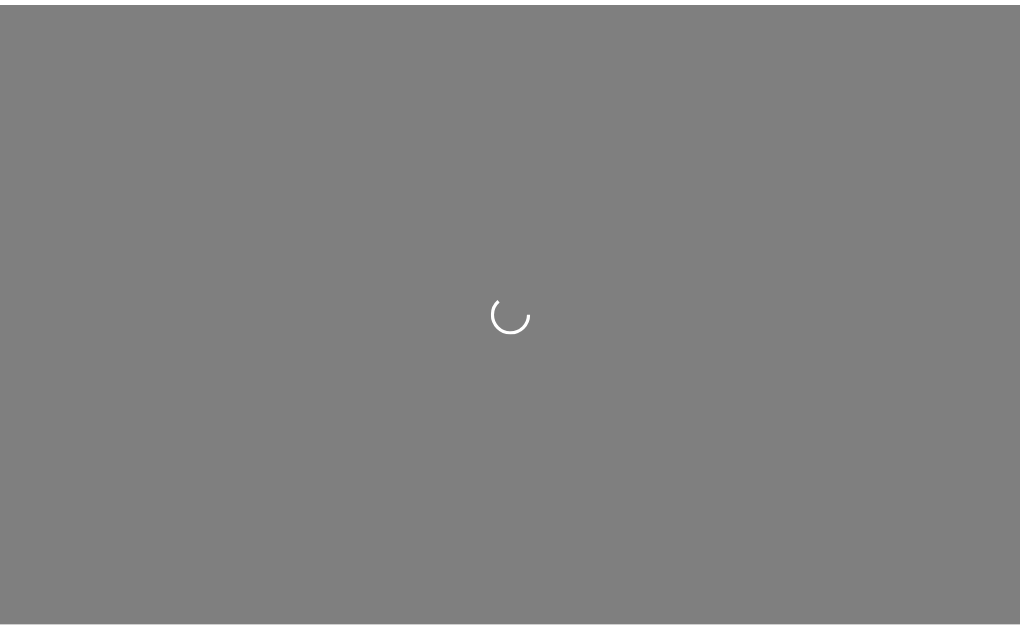 scroll, scrollTop: 0, scrollLeft: 0, axis: both 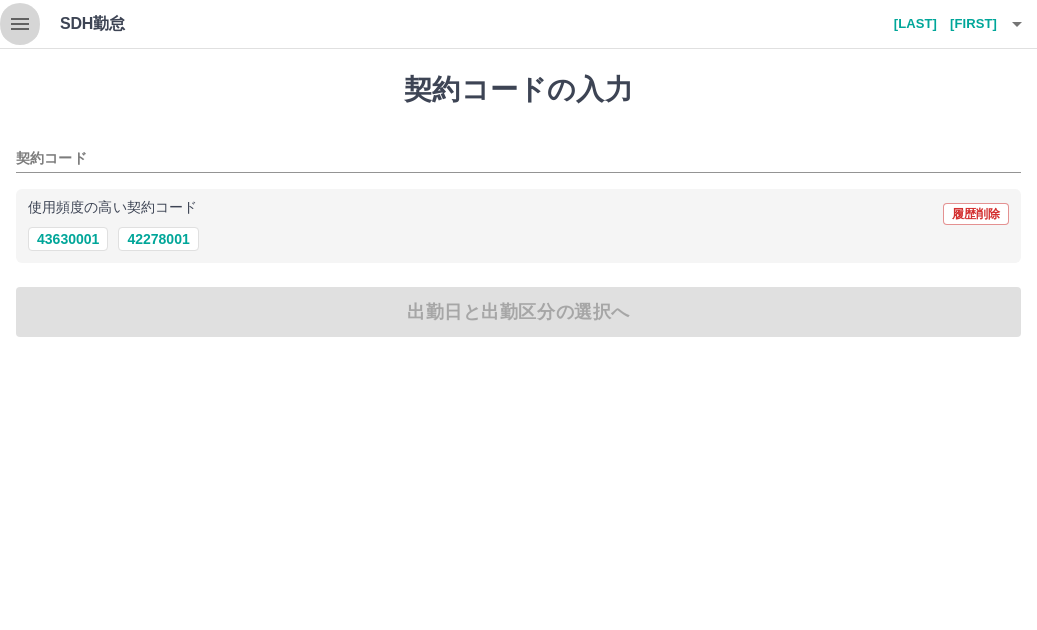 click 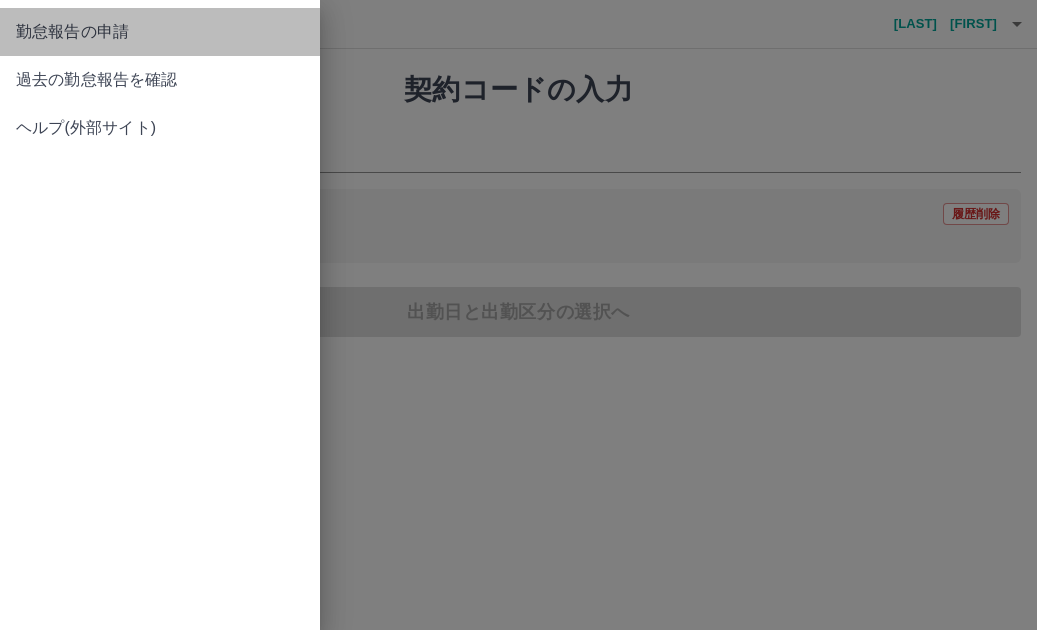 click on "勤怠報告の申請" at bounding box center (160, 32) 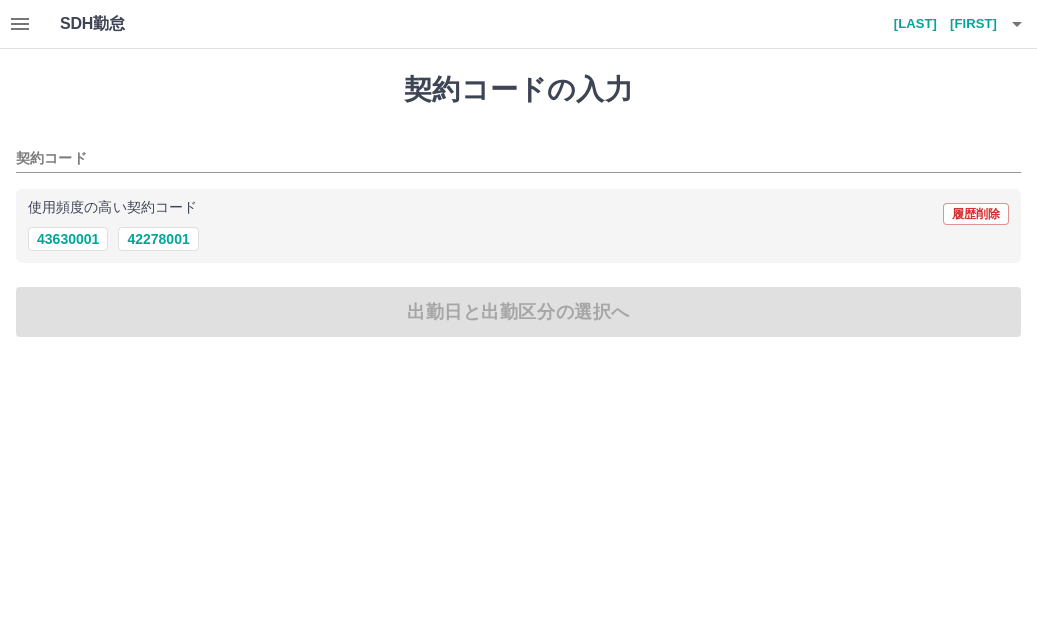 click 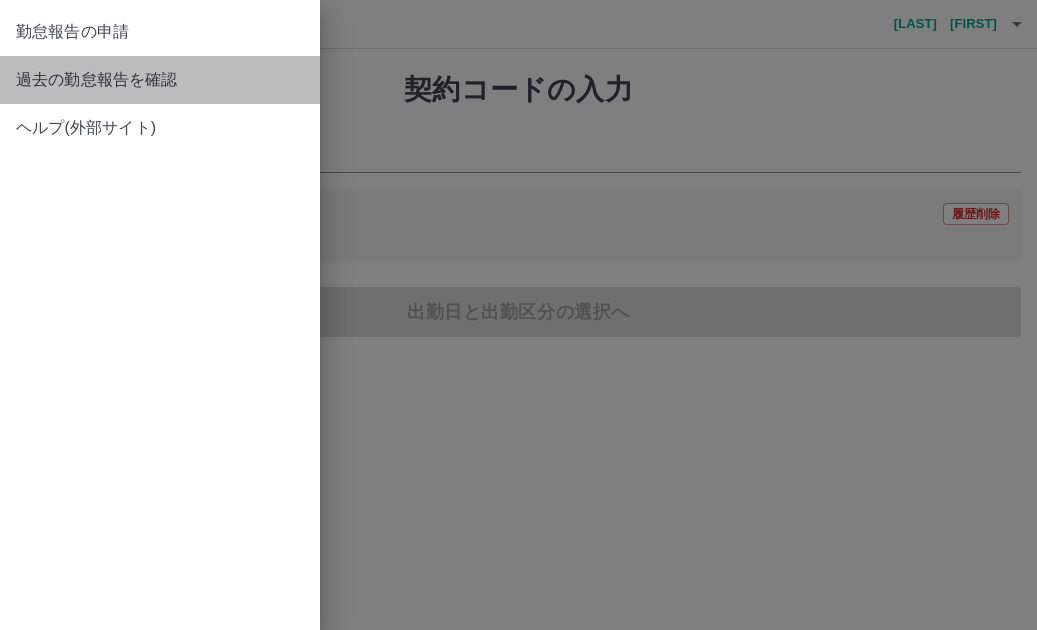 click on "過去の勤怠報告を確認" at bounding box center (160, 80) 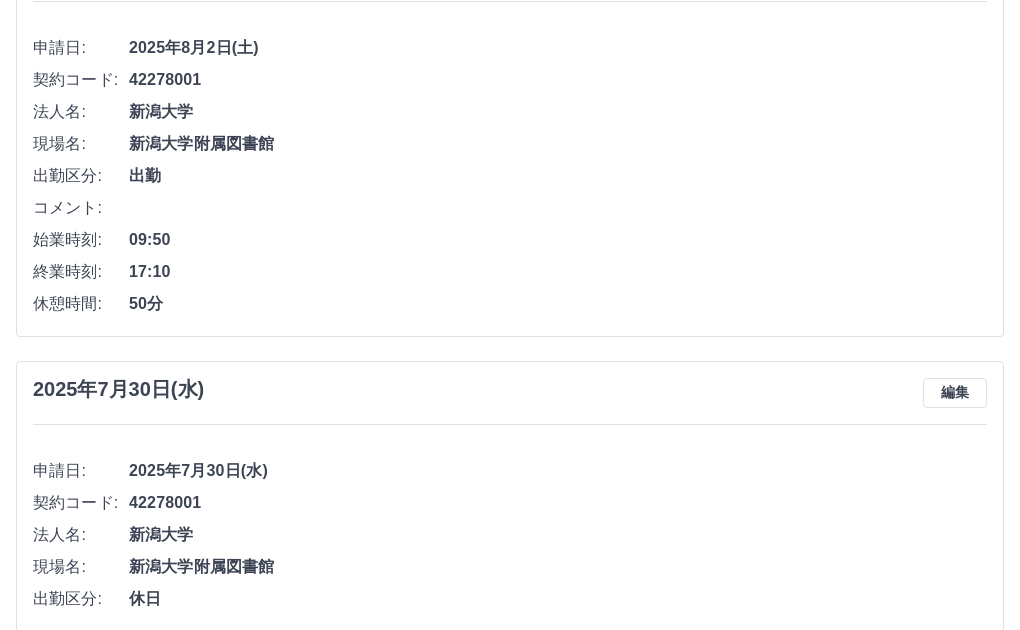 scroll, scrollTop: 0, scrollLeft: 0, axis: both 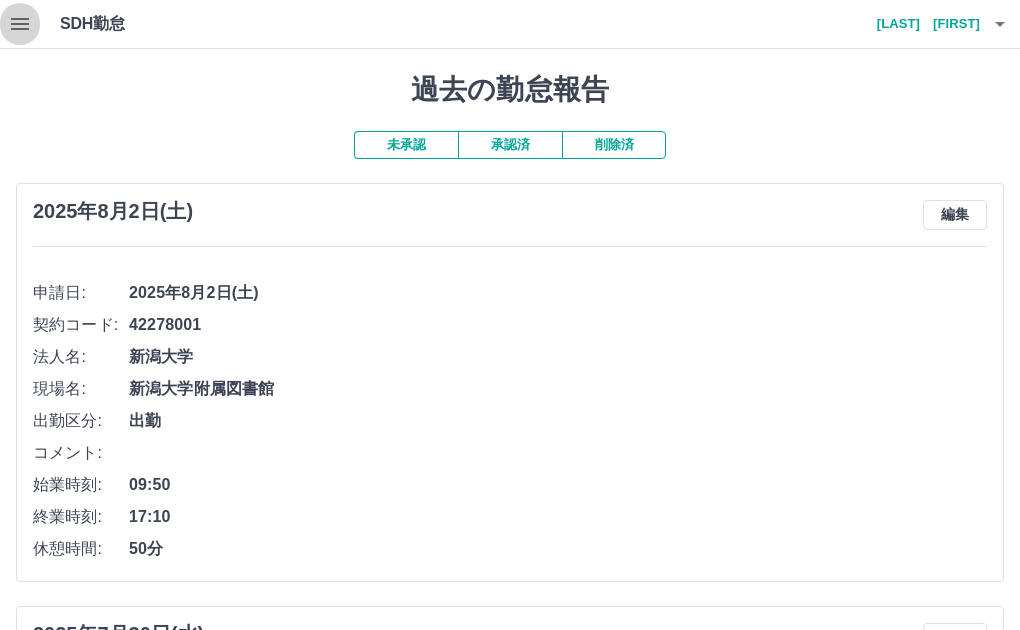 click 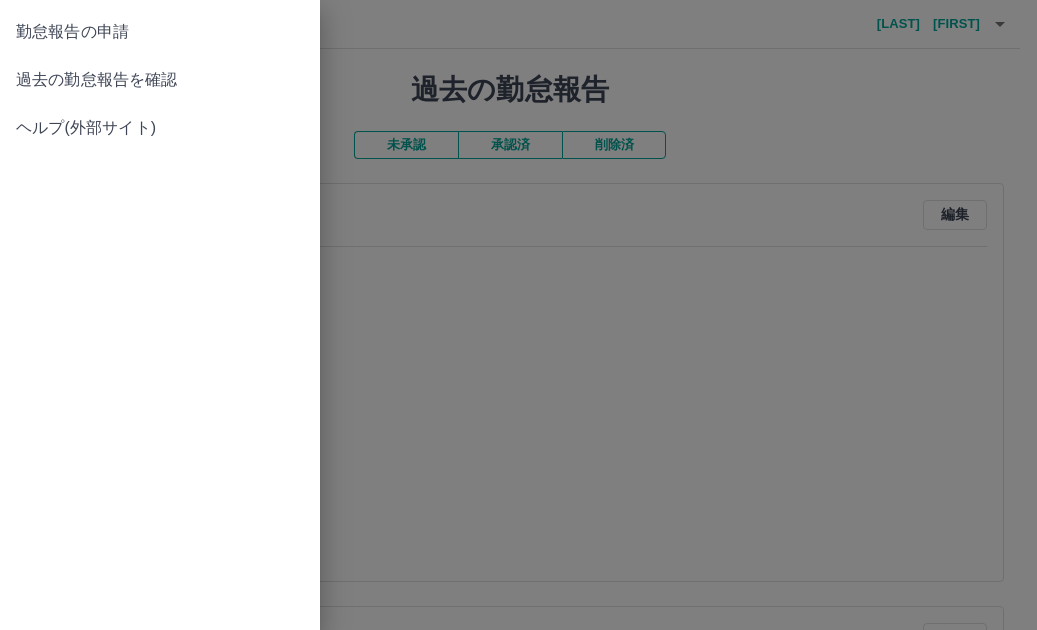 click on "勤怠報告の申請" at bounding box center (160, 32) 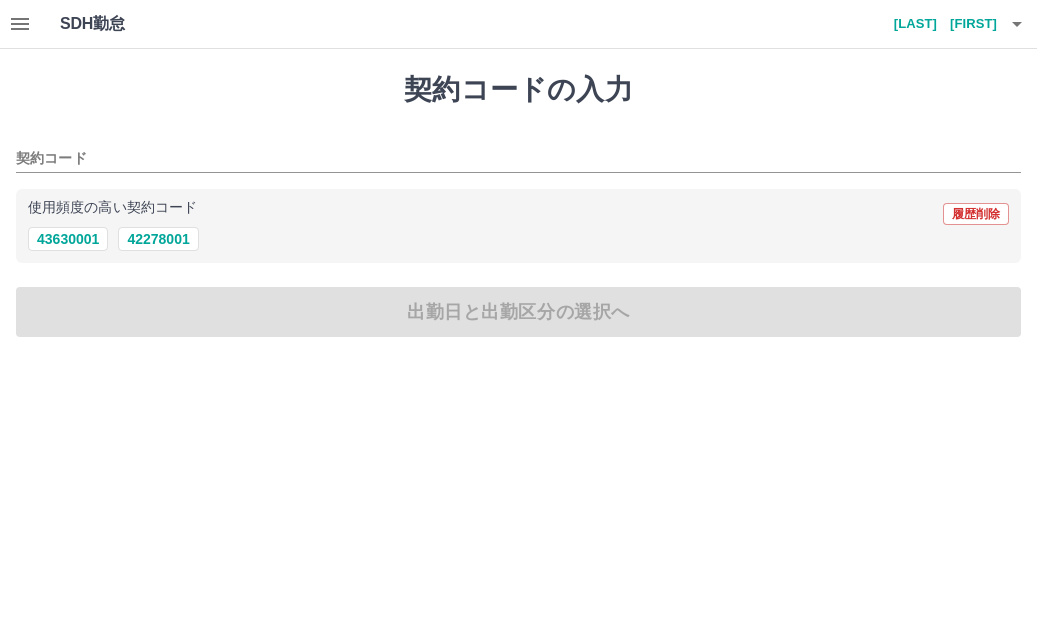 click 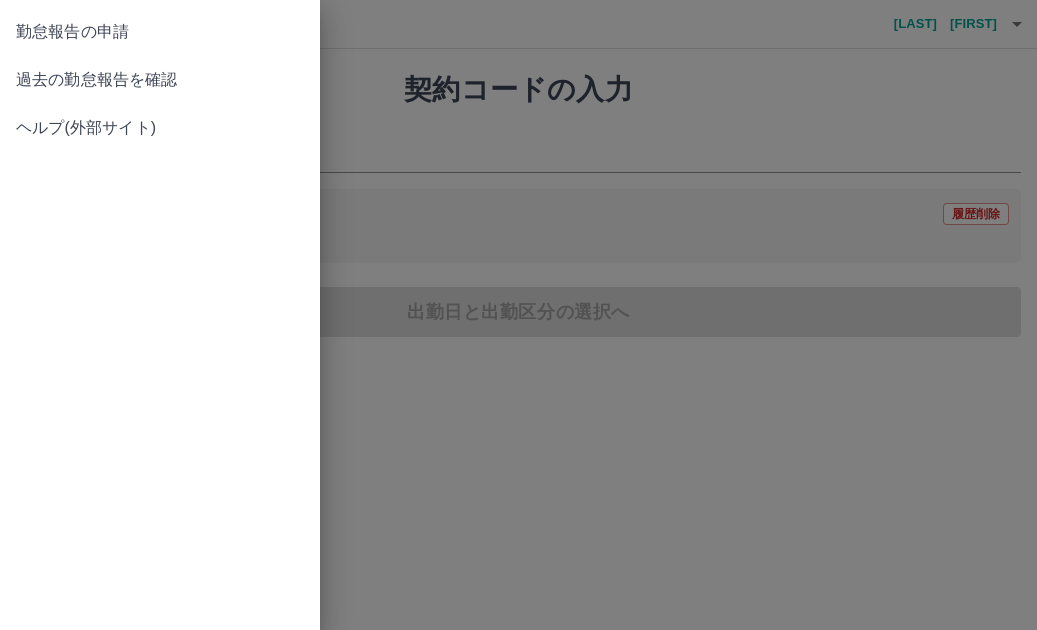 click on "過去の勤怠報告を確認" at bounding box center (160, 80) 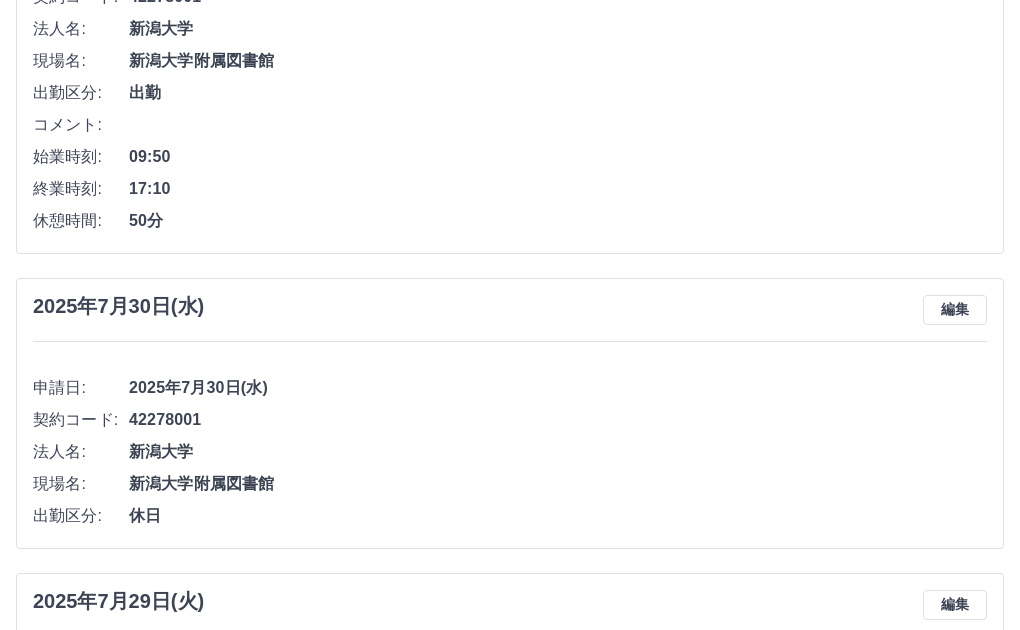 scroll, scrollTop: 0, scrollLeft: 0, axis: both 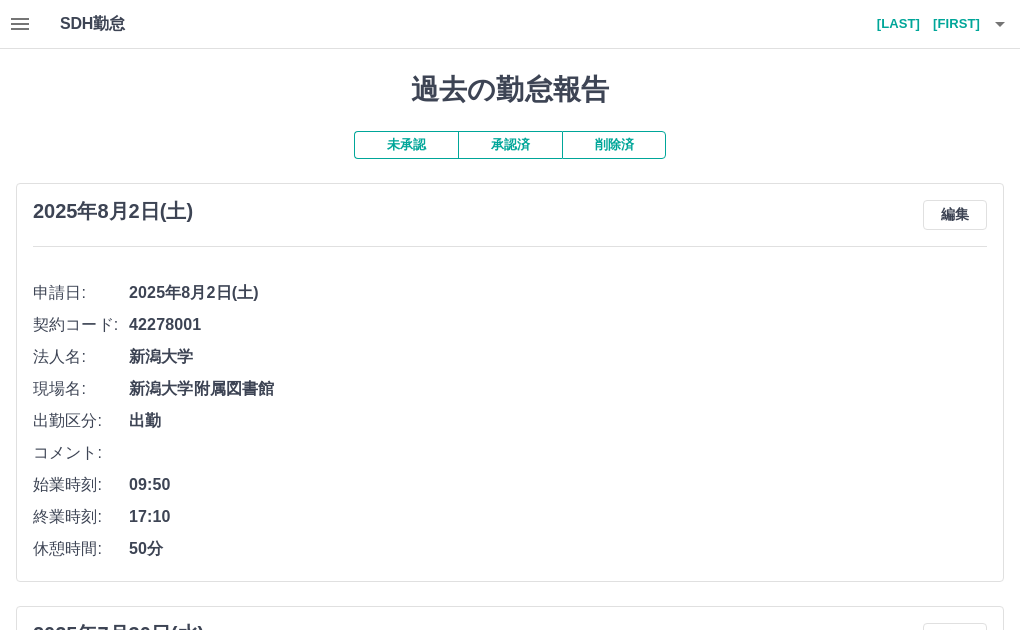 click on "未承認" at bounding box center [406, 145] 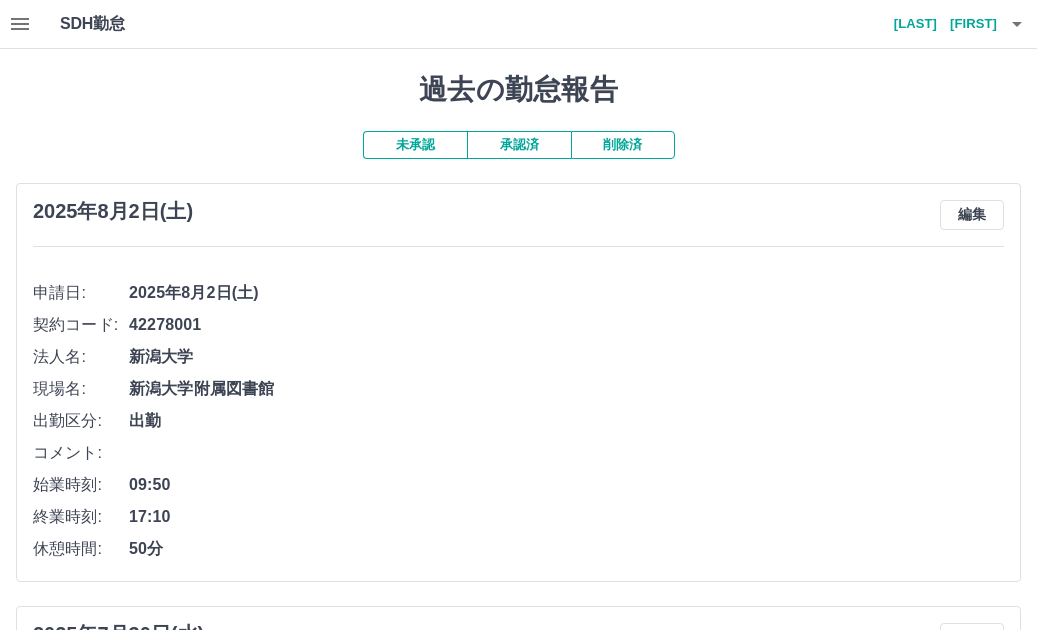 click at bounding box center [518, 315] 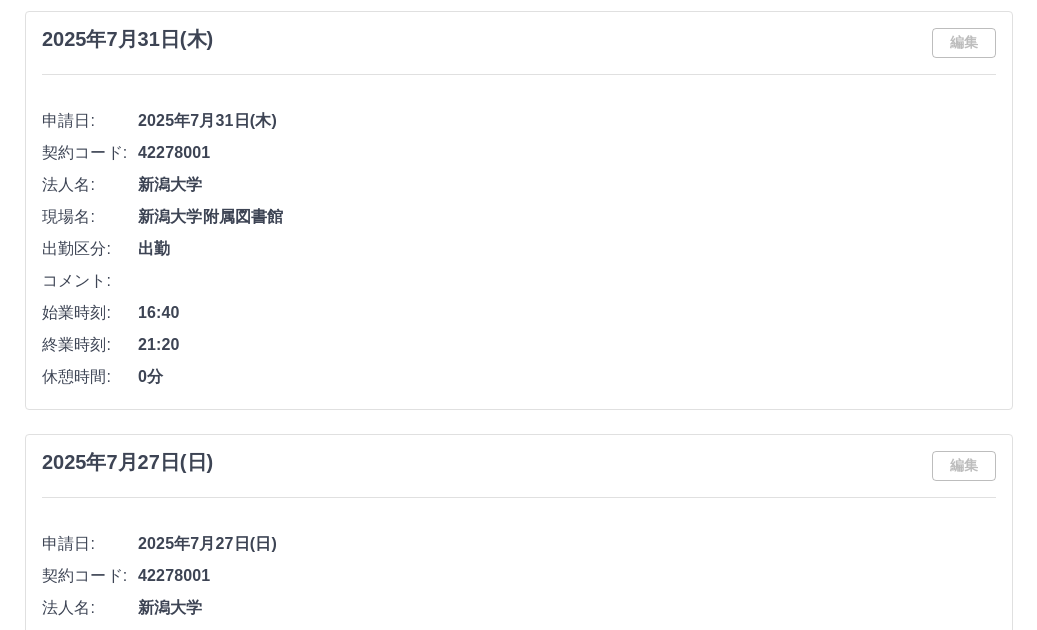 scroll, scrollTop: 0, scrollLeft: 0, axis: both 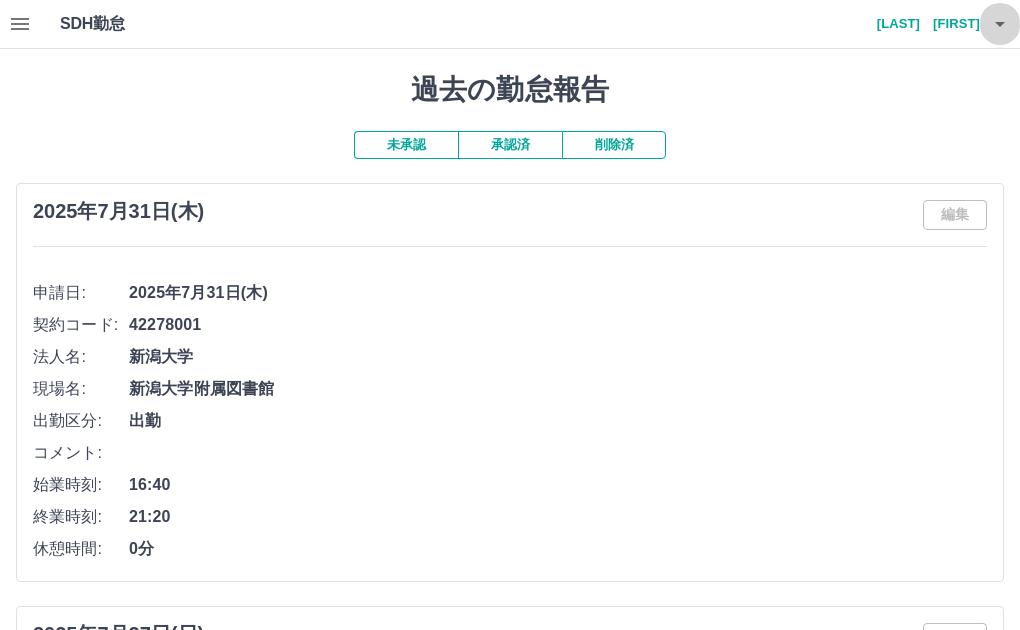 click at bounding box center [1000, 24] 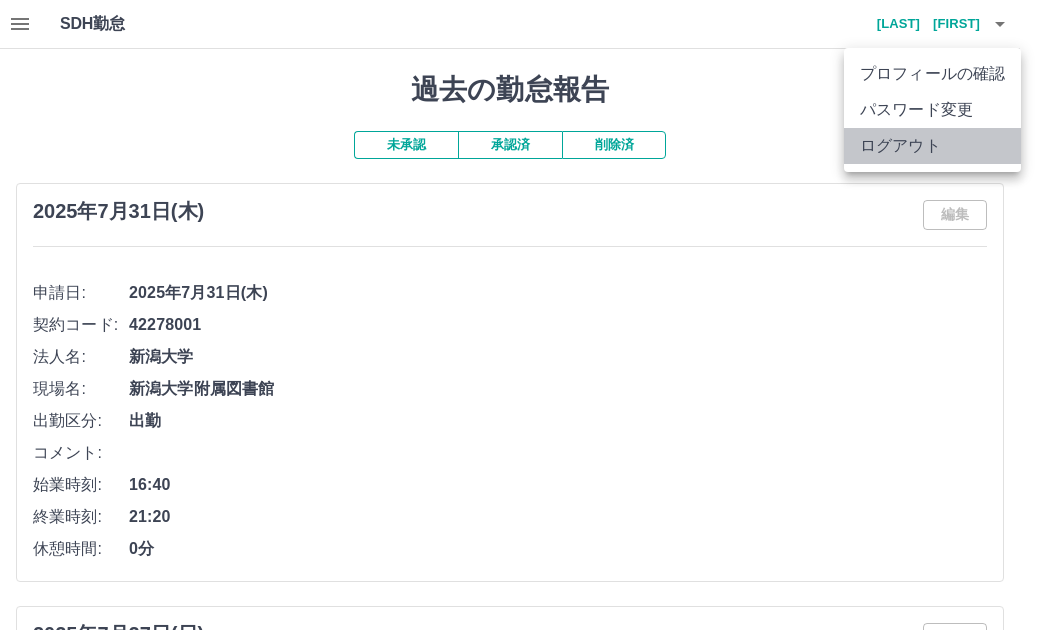 click on "ログアウト" at bounding box center [932, 146] 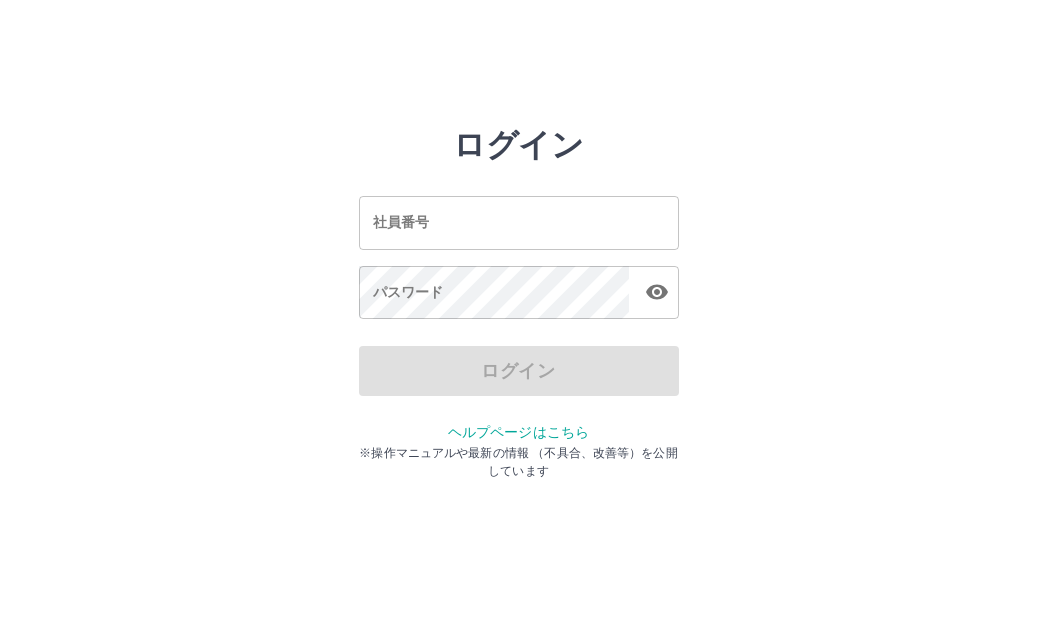 scroll, scrollTop: 0, scrollLeft: 0, axis: both 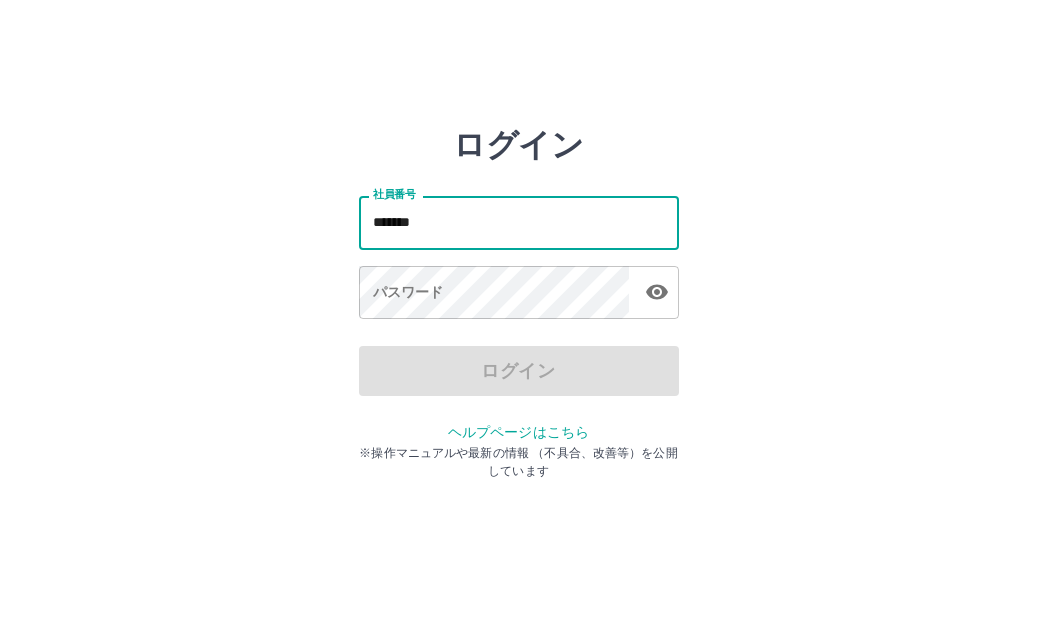 type on "*******" 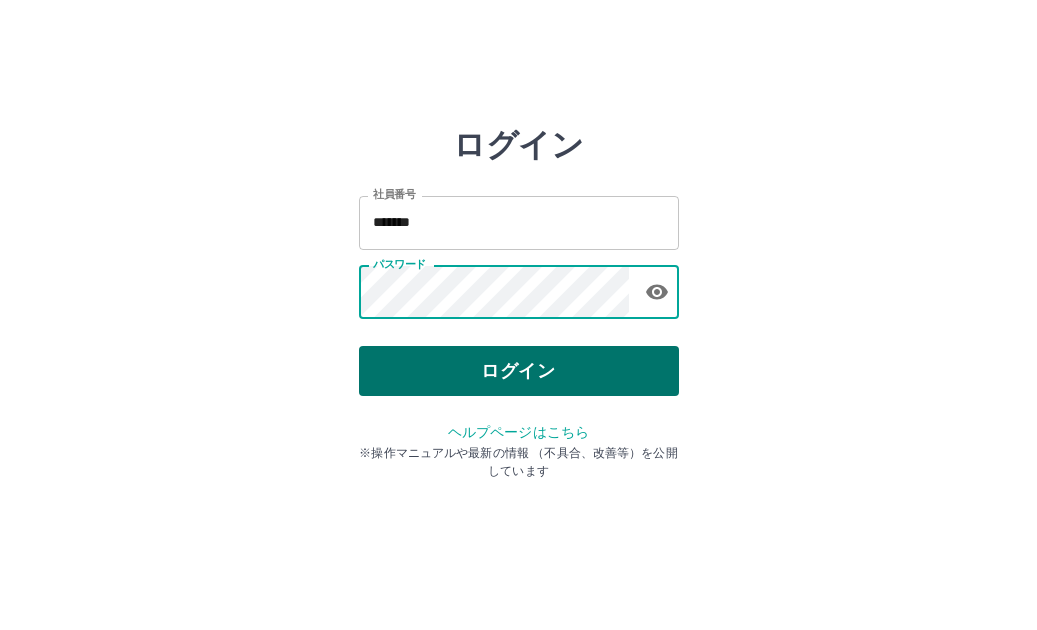 click on "ログイン" at bounding box center (519, 371) 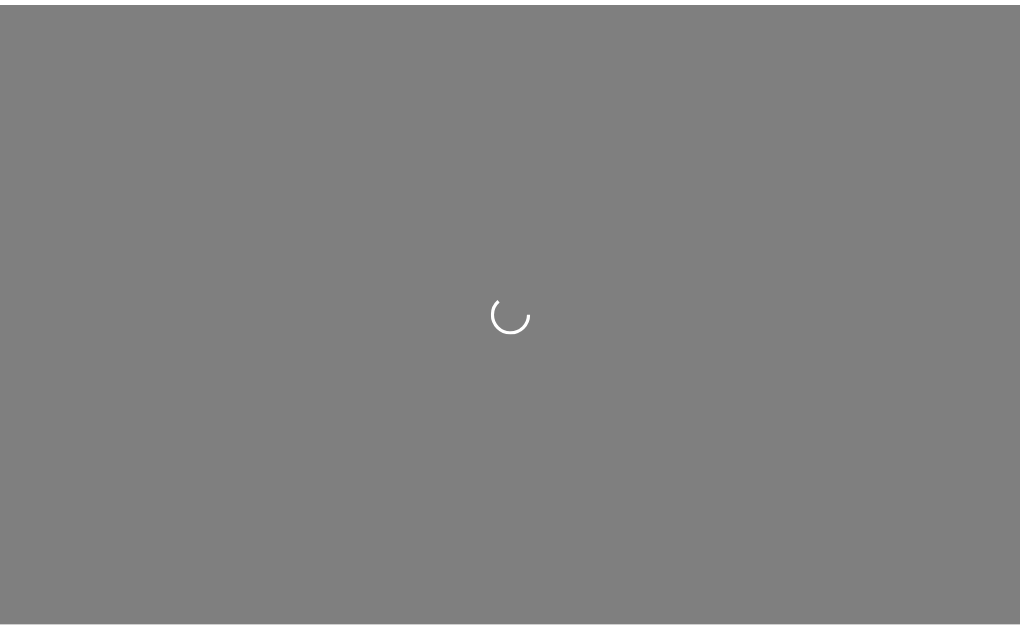 scroll, scrollTop: 0, scrollLeft: 0, axis: both 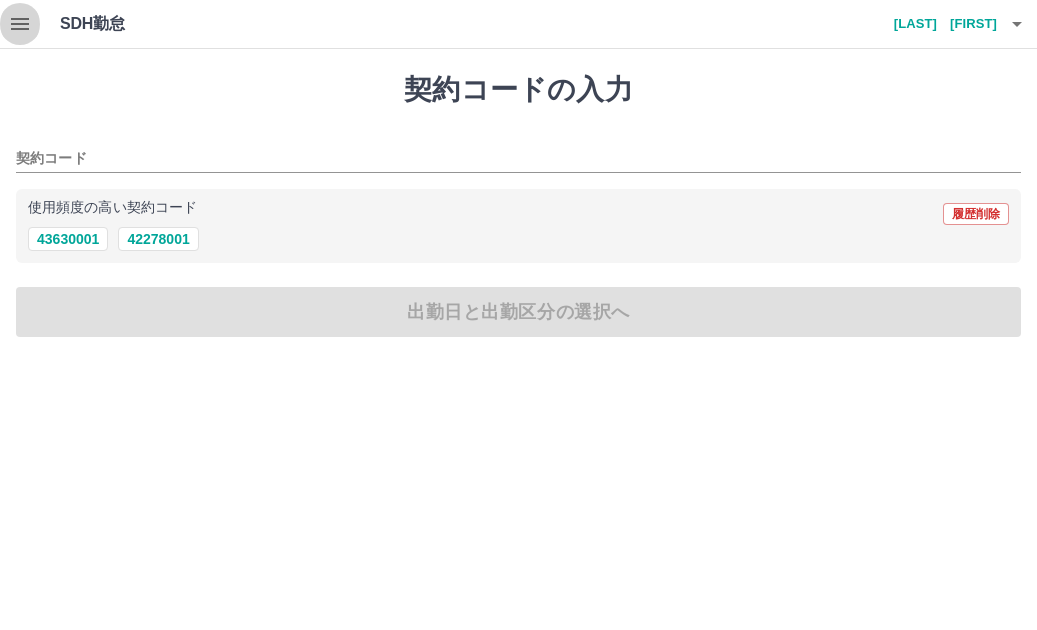 click 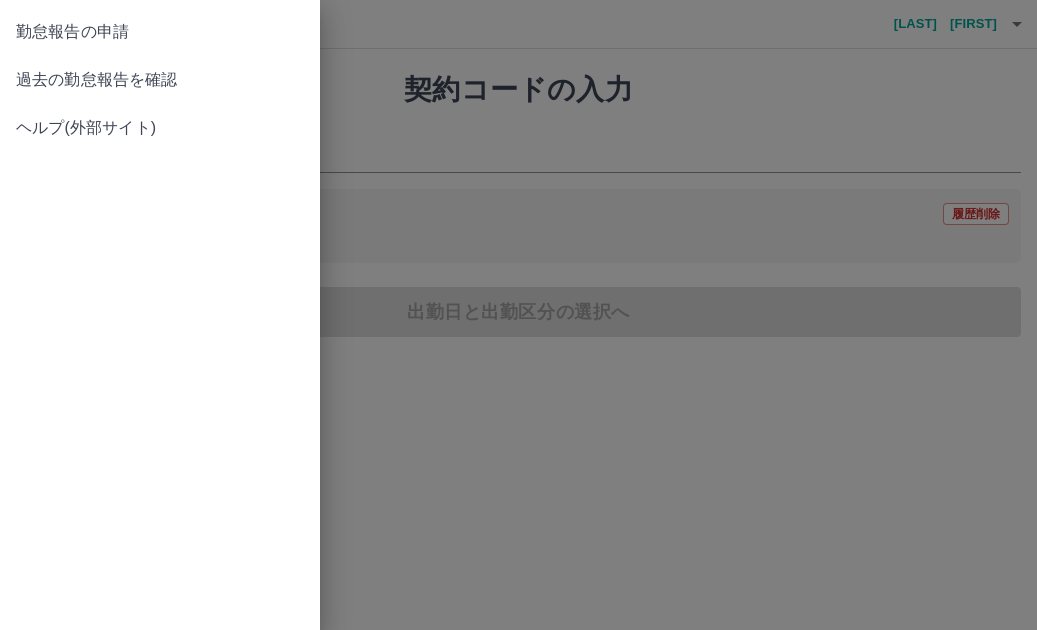 click on "過去の勤怠報告を確認" at bounding box center [160, 80] 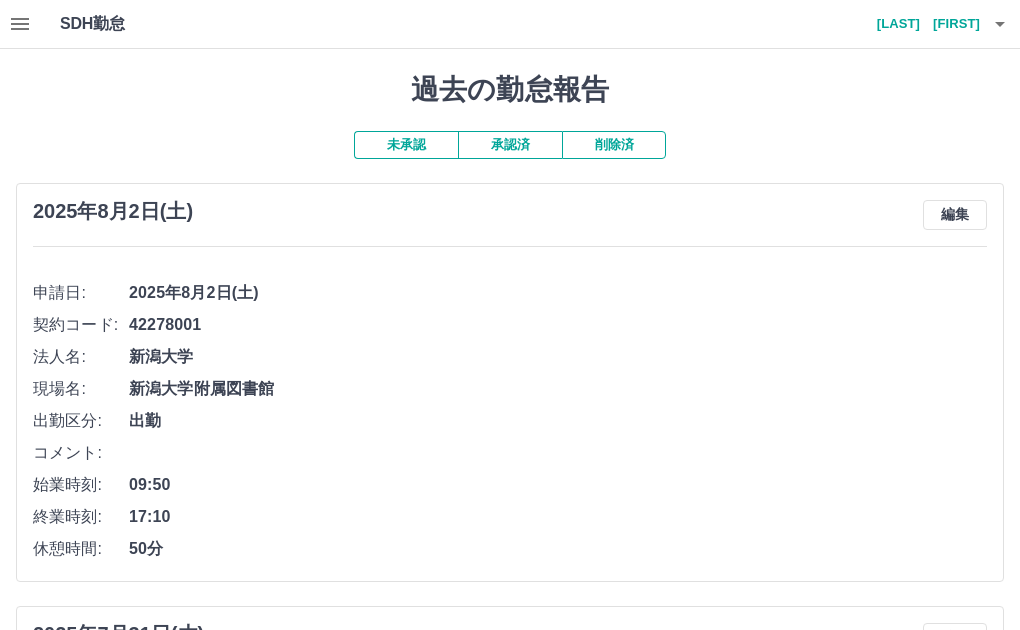 click on "承認済" at bounding box center [510, 145] 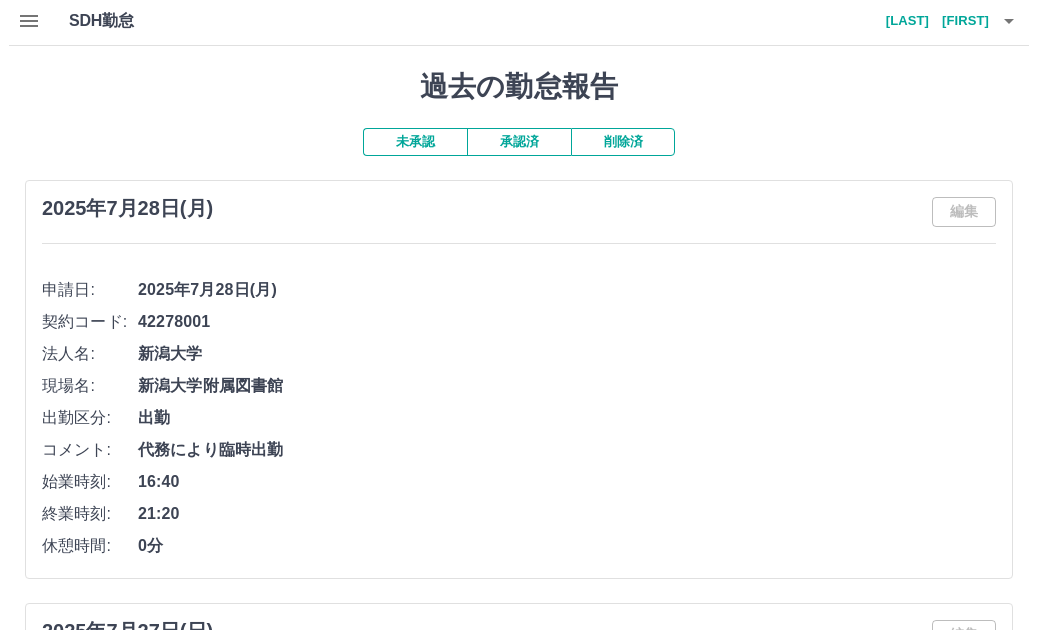 scroll, scrollTop: 0, scrollLeft: 0, axis: both 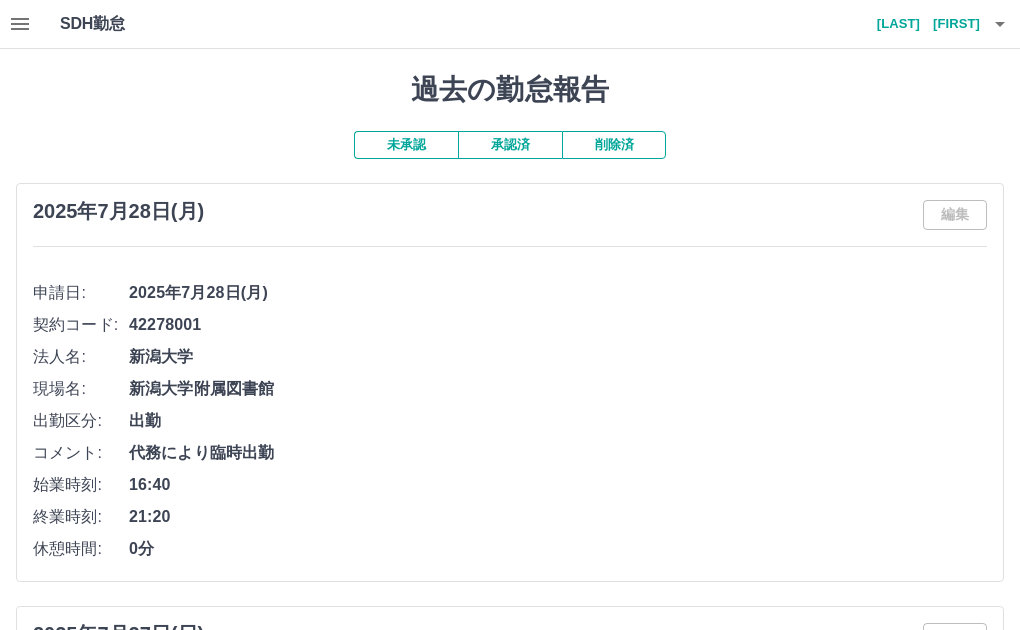 click on "未承認" at bounding box center [406, 145] 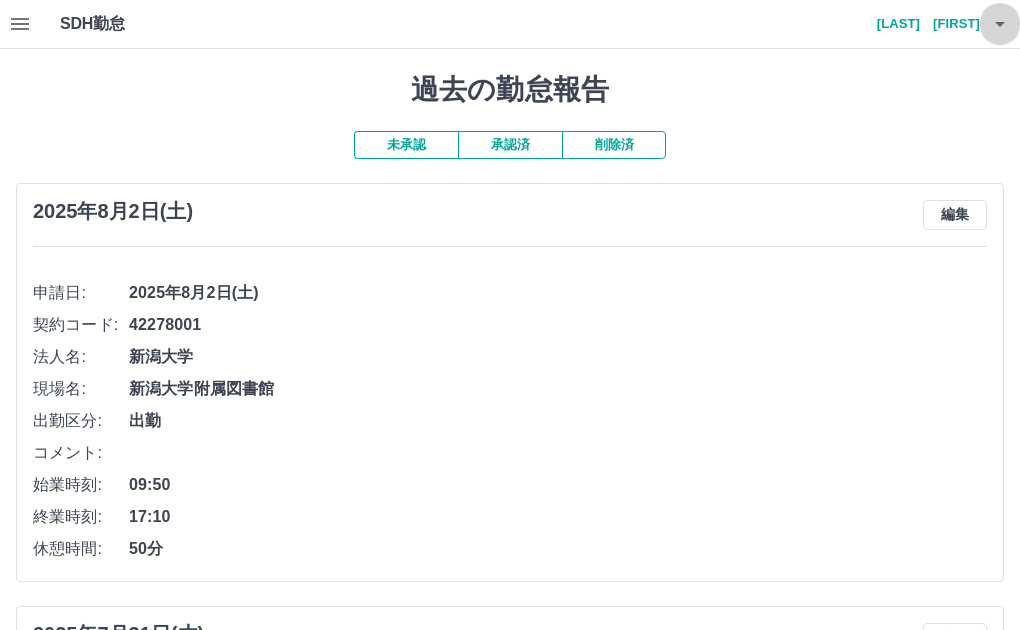 click 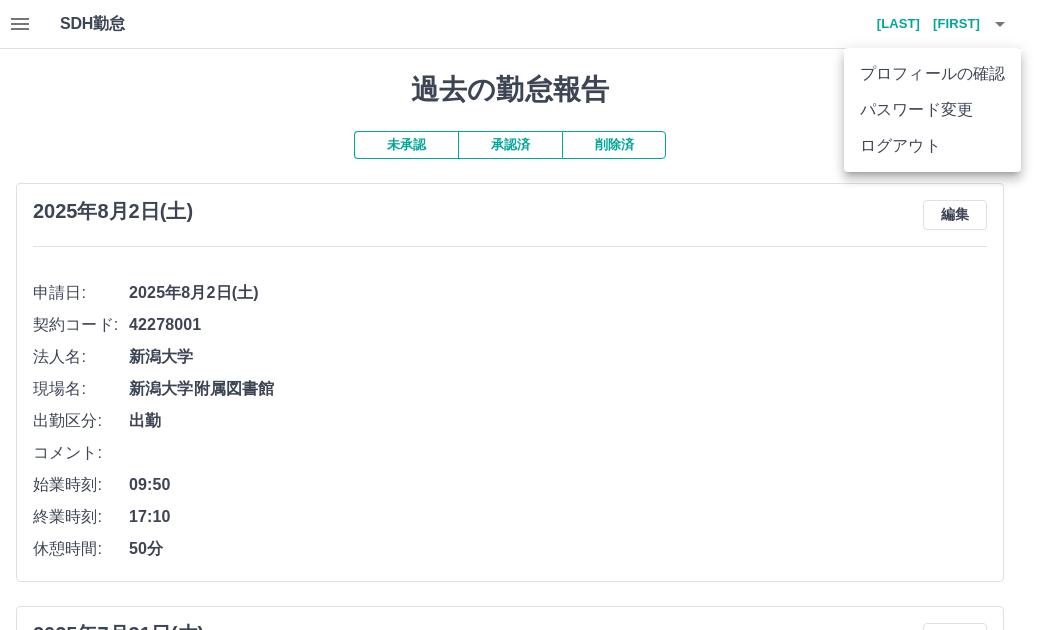 click on "ログアウト" at bounding box center (932, 146) 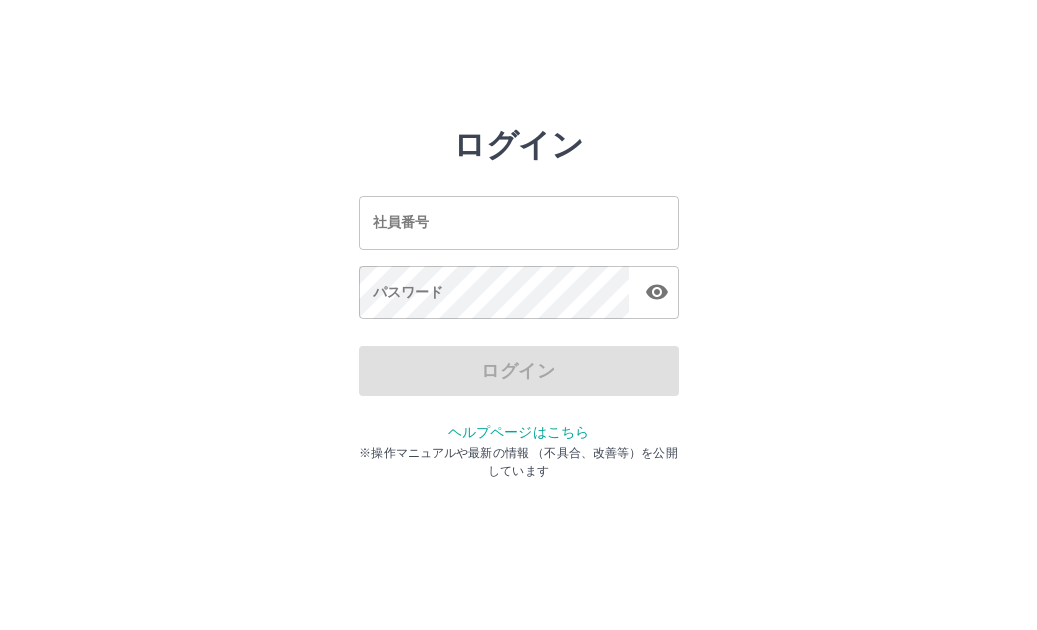 scroll, scrollTop: 0, scrollLeft: 0, axis: both 